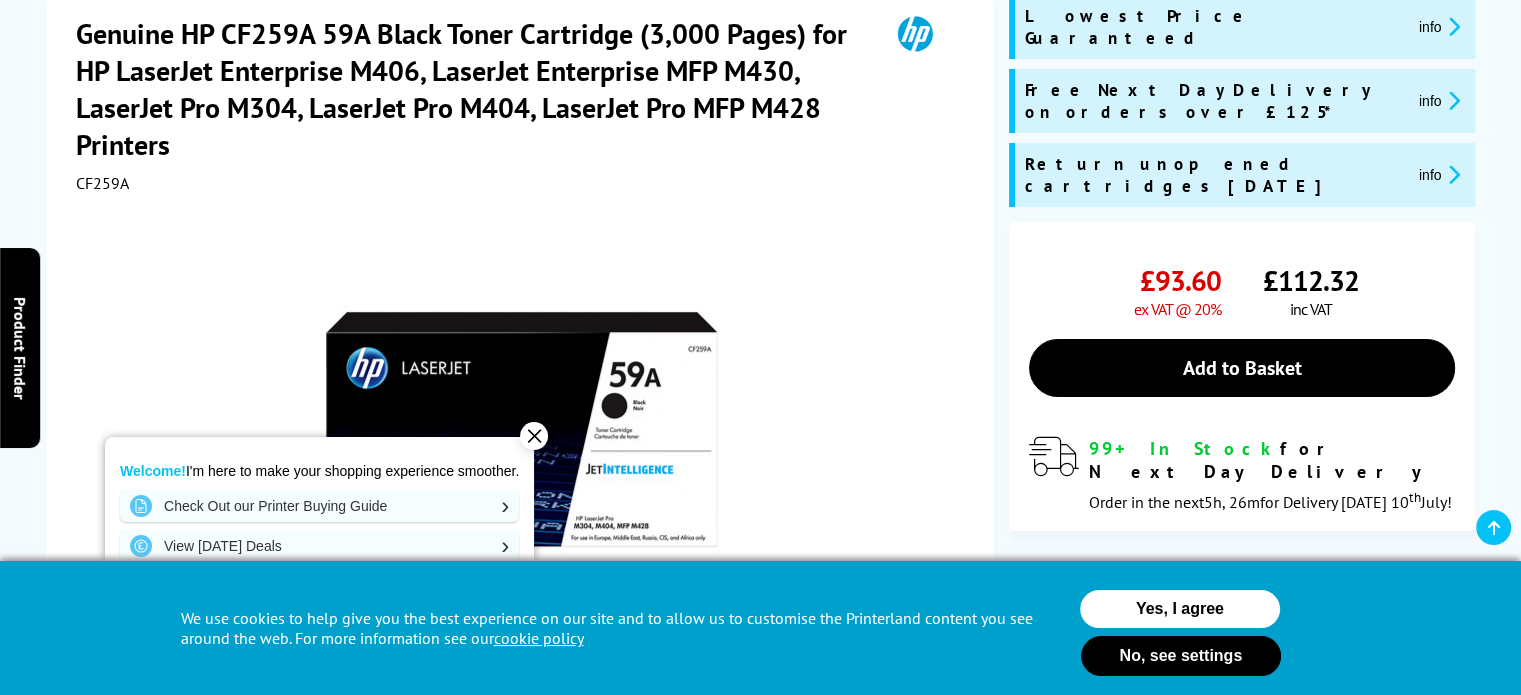 scroll, scrollTop: 324, scrollLeft: 0, axis: vertical 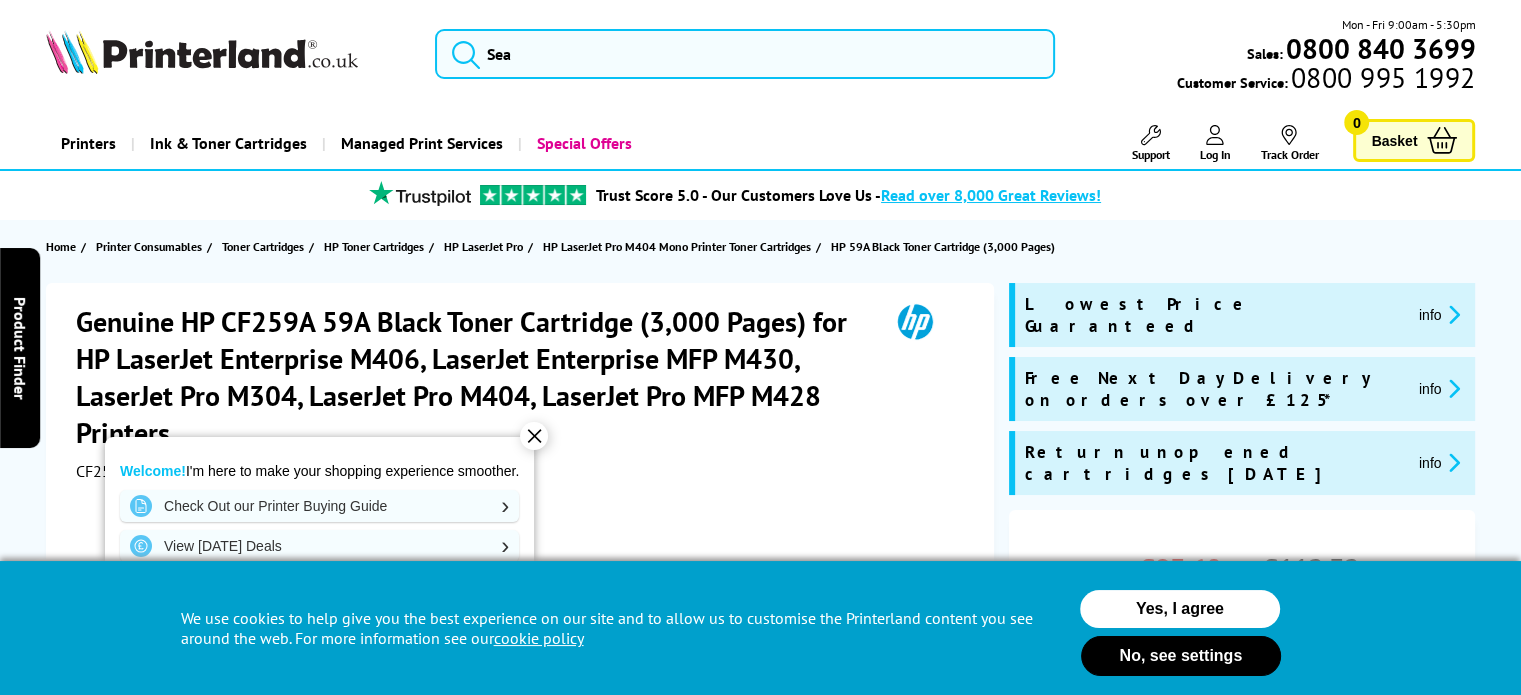 click on "Call us Free on
0800 840 3699
Mon-Fri 9:00 - 17:30
Mon - Fri 9:00am - 5:30pm
Sales: 0800 840 3699
Customer Service: 0800 995 1992" at bounding box center (760, 2139) 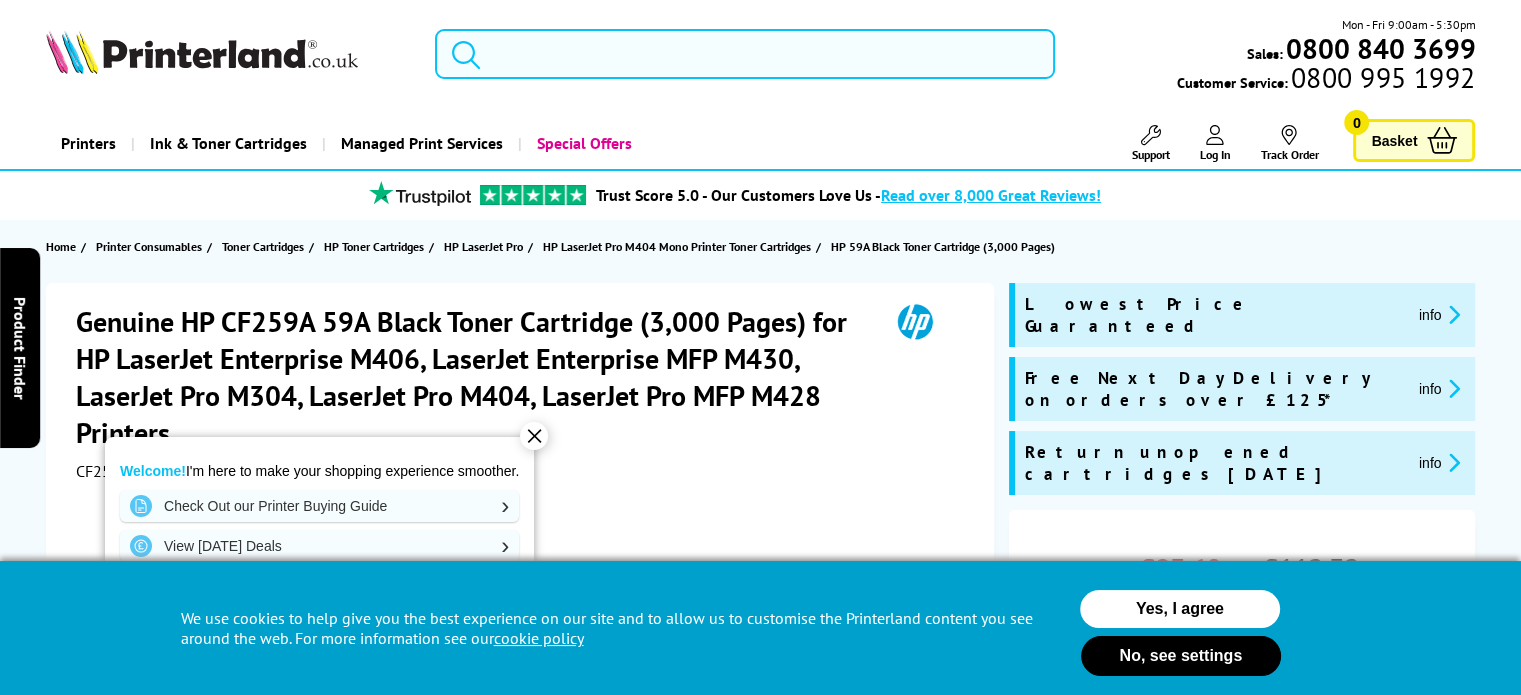 click at bounding box center [745, 54] 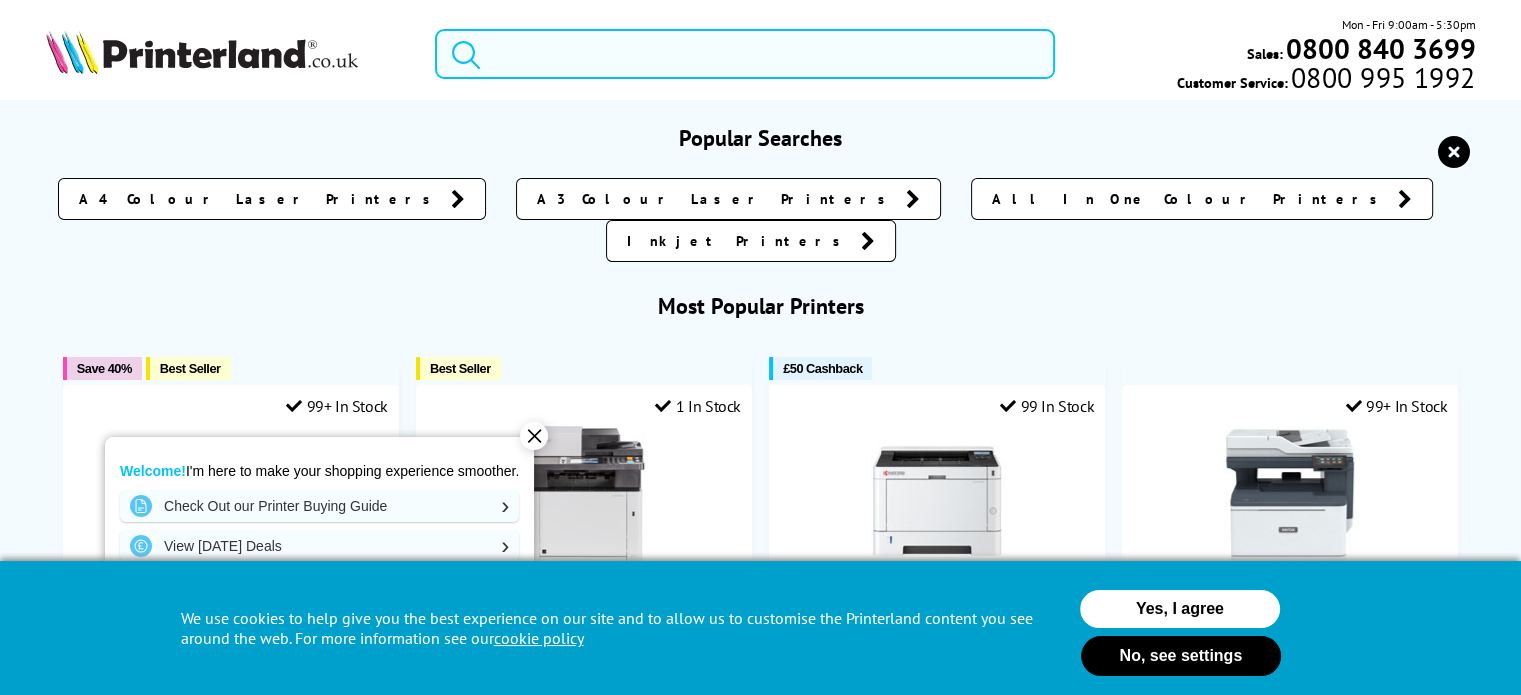 paste on "HP 59A Black Toner" 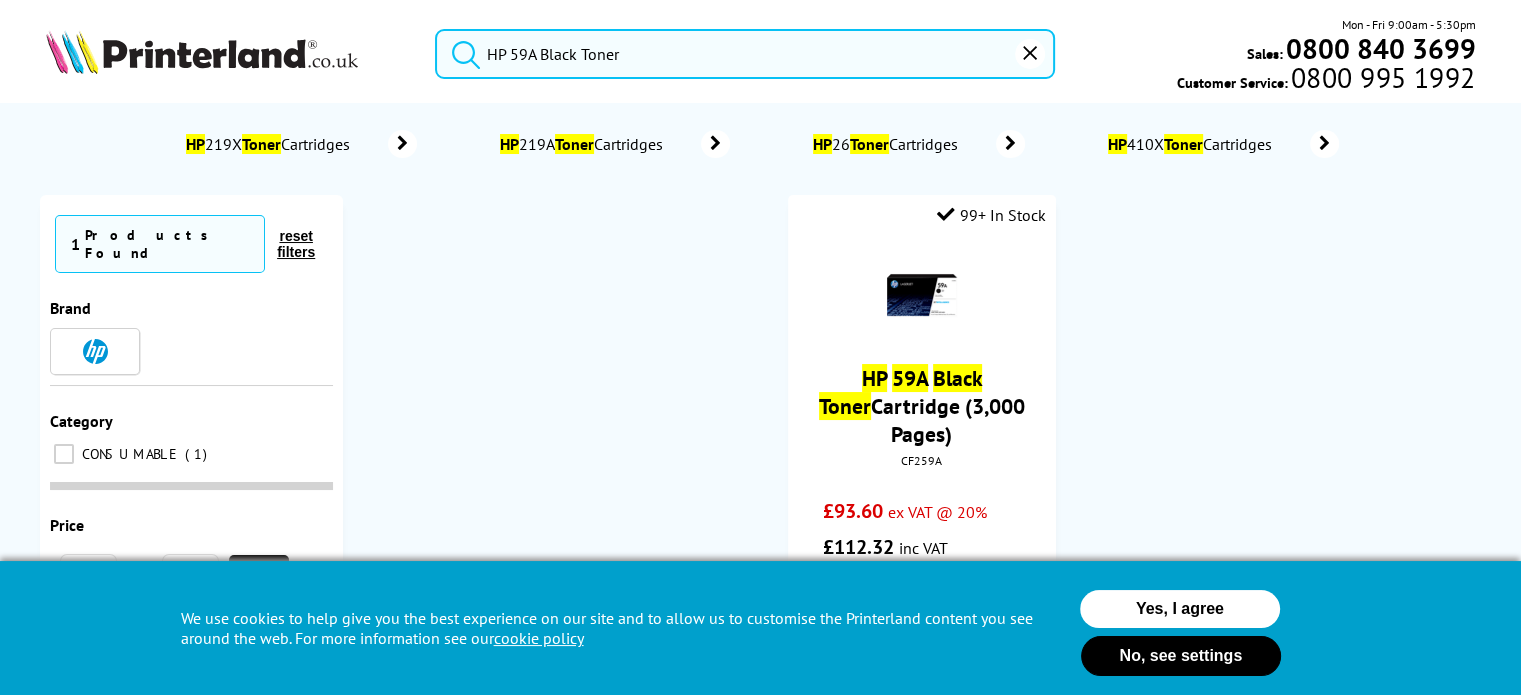 type on "HP 59A Black Toner" 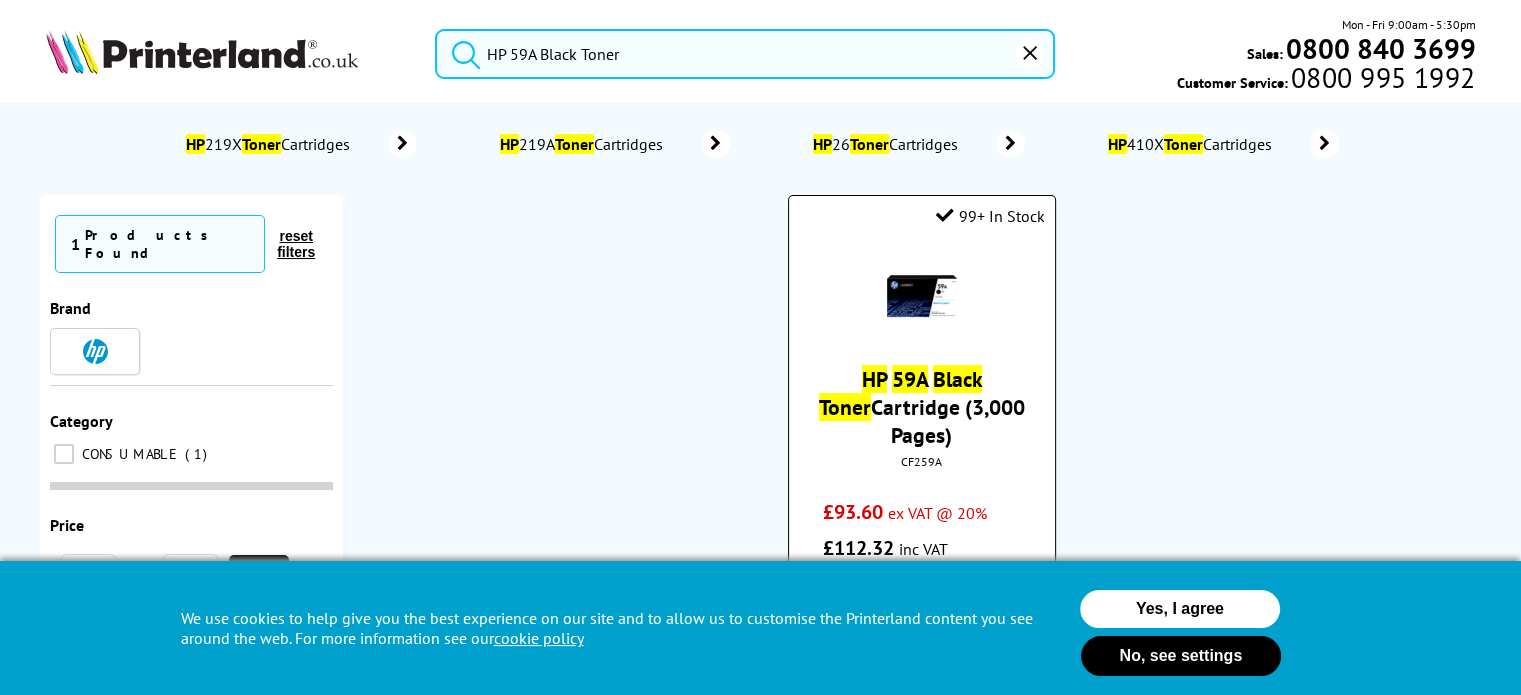click on "£93.60 ex VAT @ 20%" at bounding box center (921, 507) 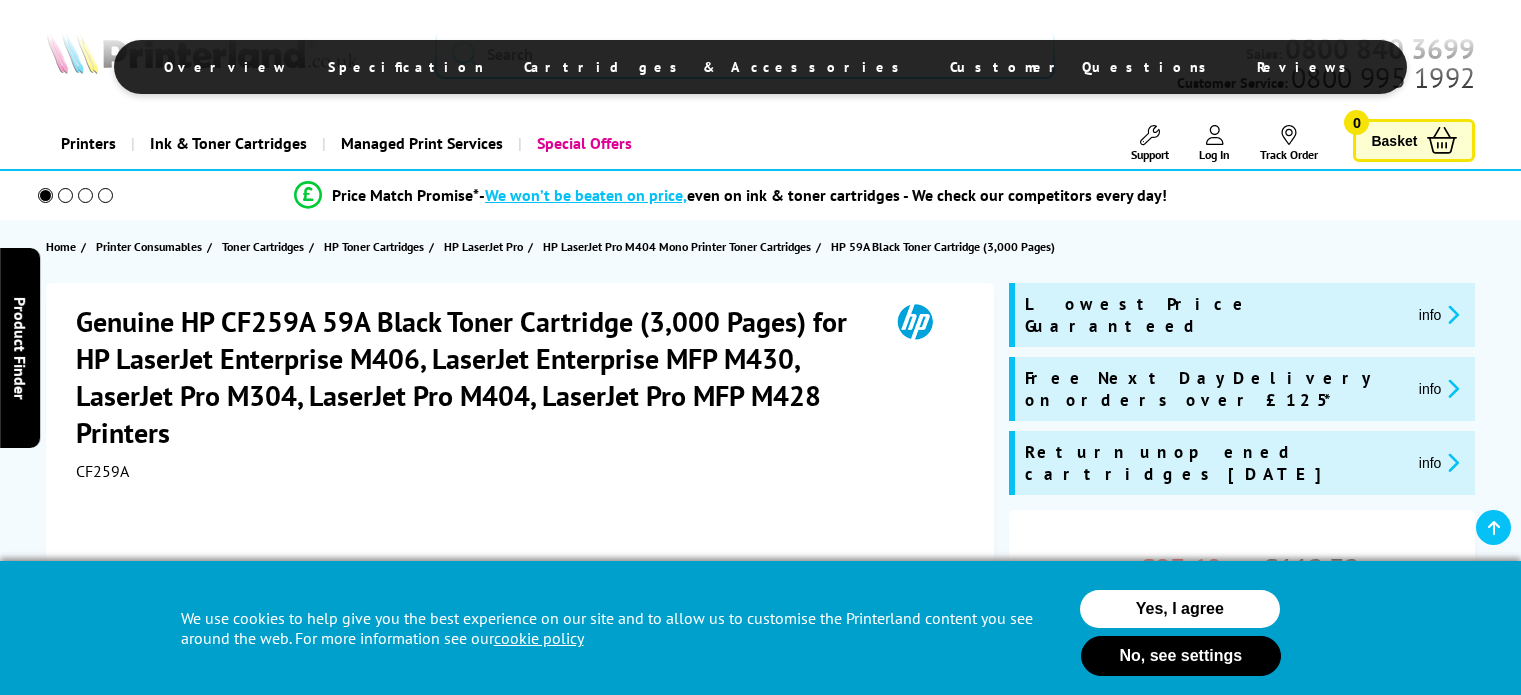 scroll, scrollTop: 458, scrollLeft: 0, axis: vertical 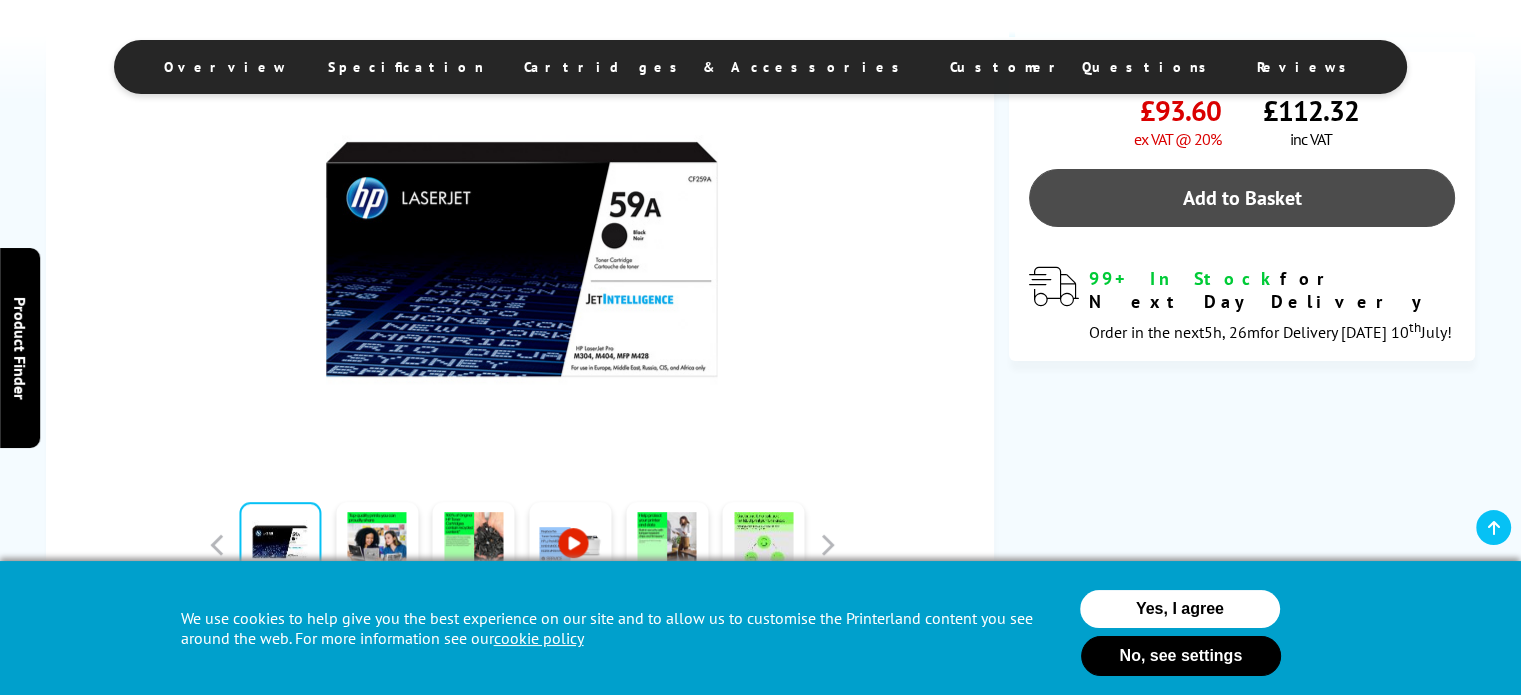 click on "Add to Basket" at bounding box center [1242, 198] 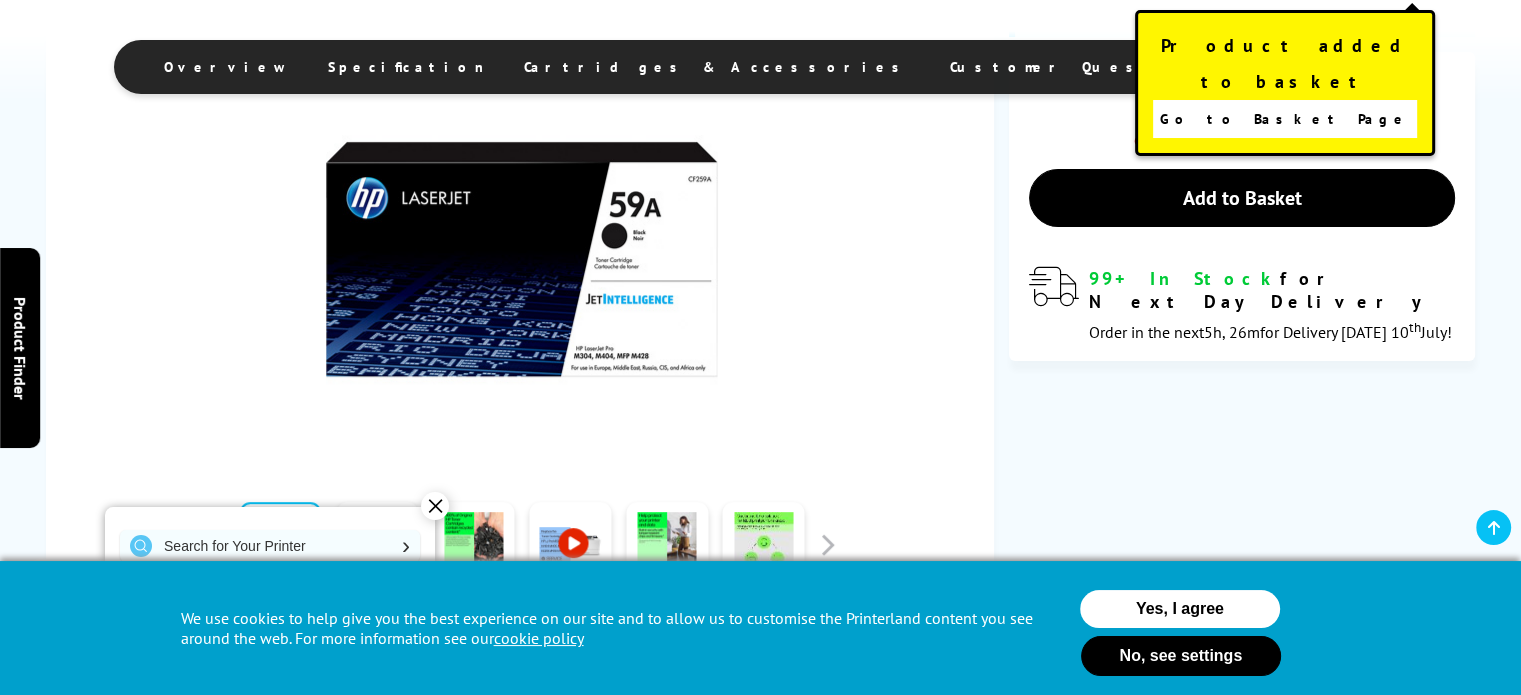 scroll, scrollTop: 166, scrollLeft: 0, axis: vertical 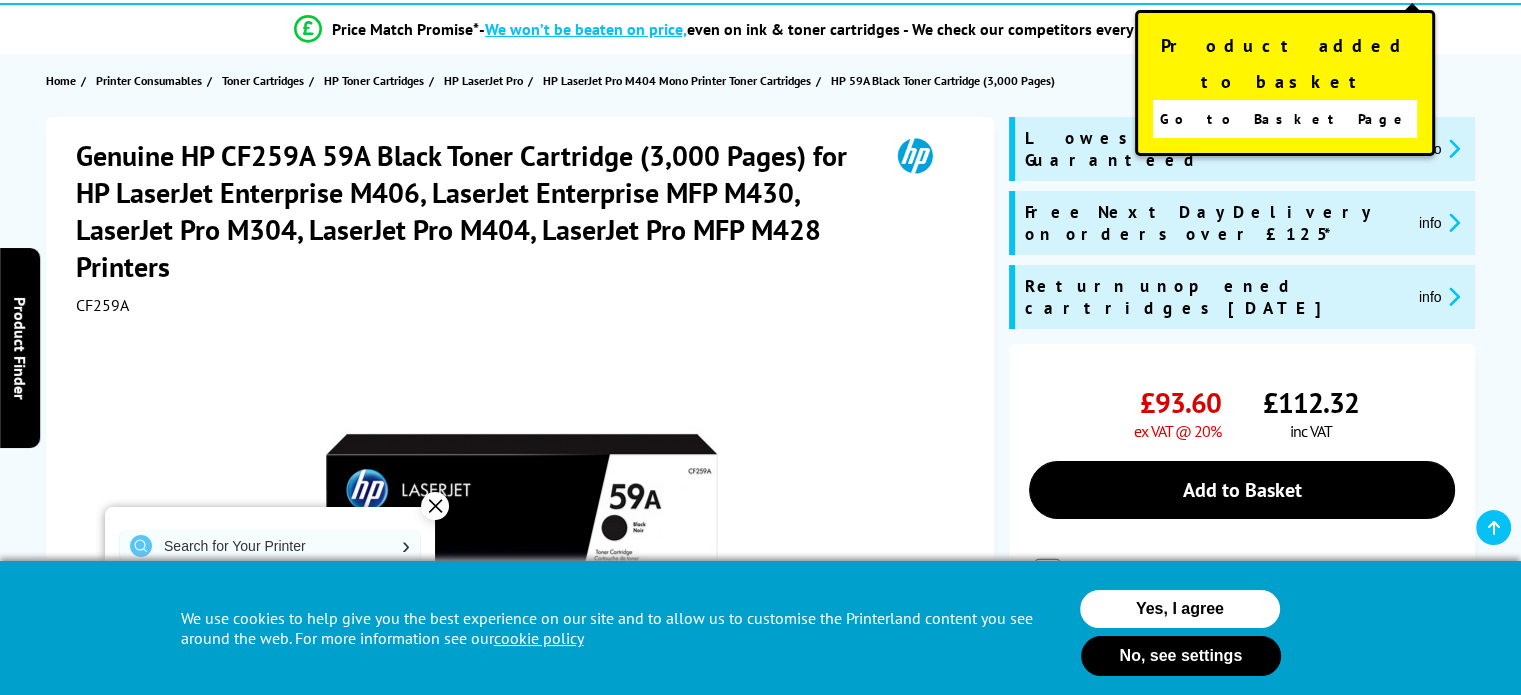 click on "Go to Basket Page" at bounding box center (1284, 119) 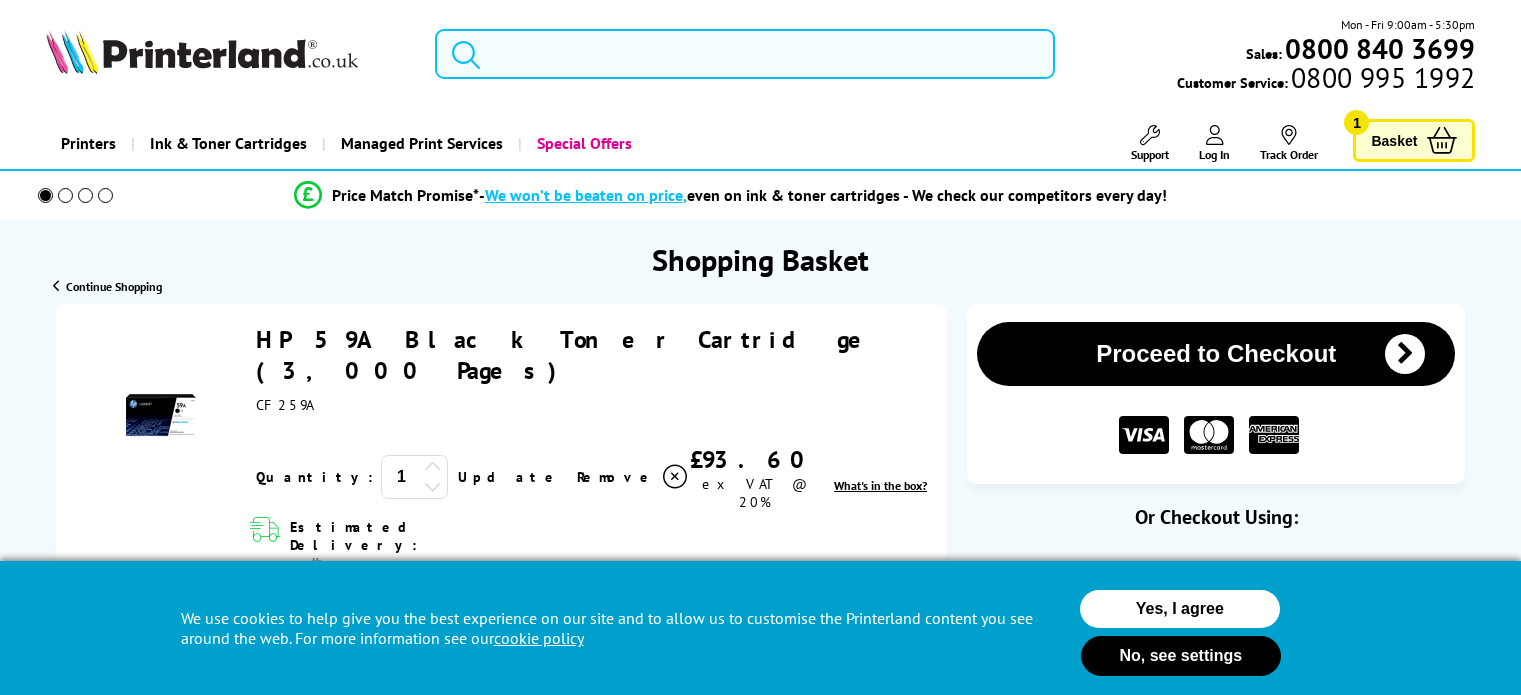 scroll, scrollTop: 0, scrollLeft: 0, axis: both 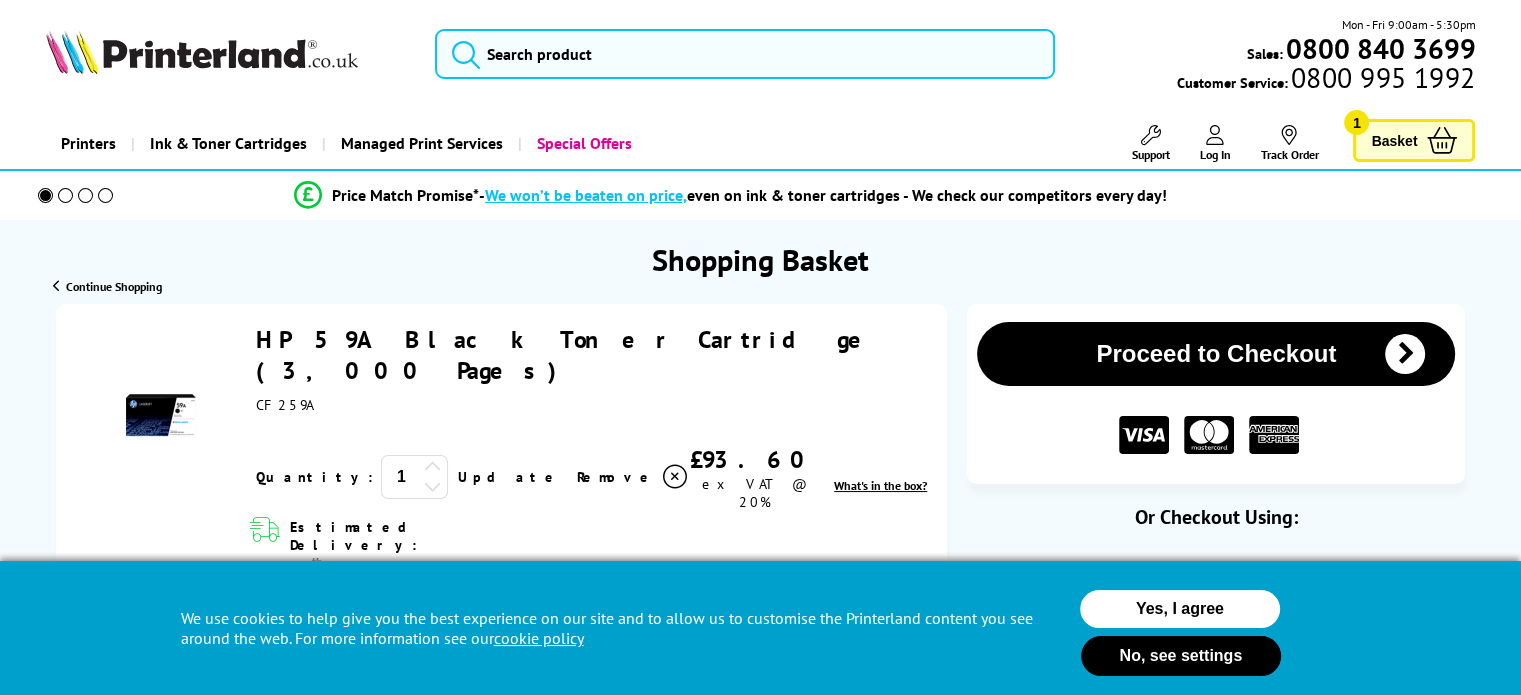 click at bounding box center (433, 467) 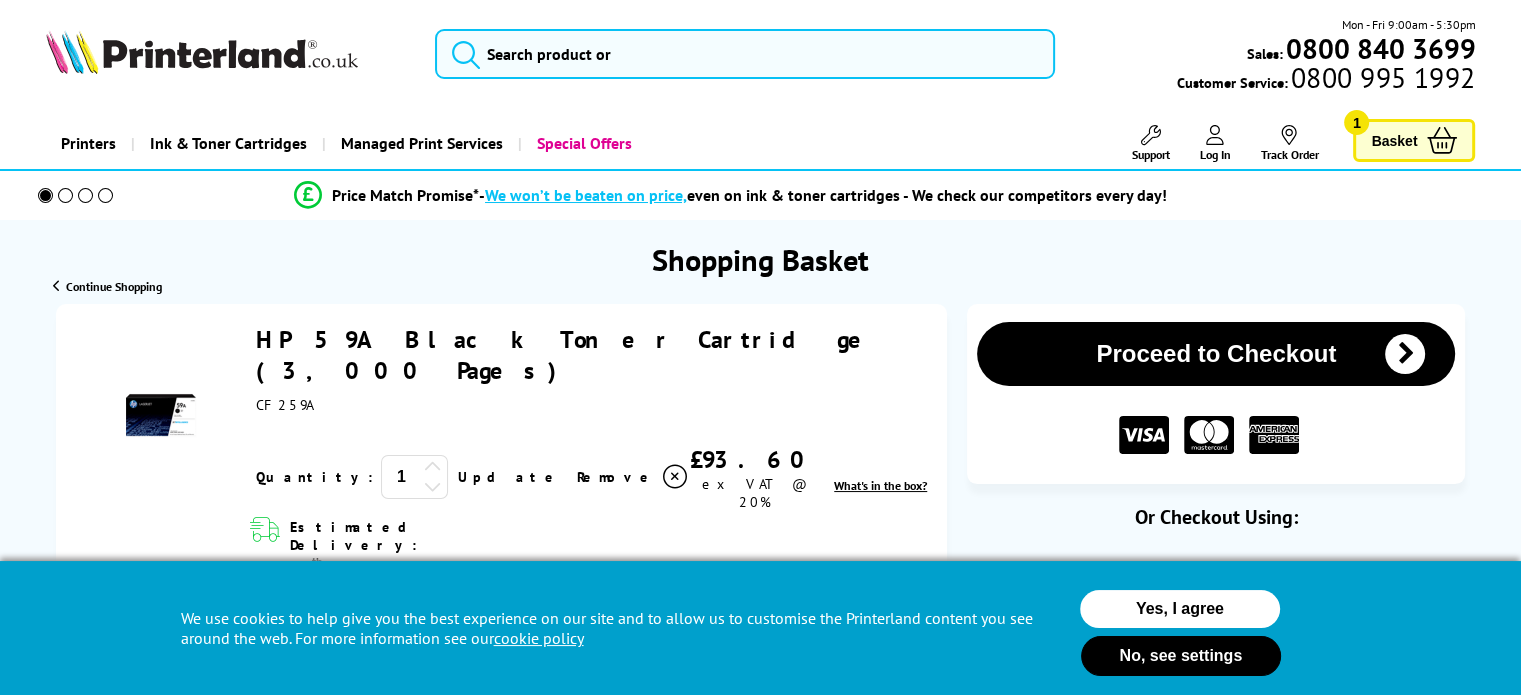 click at bounding box center (433, 467) 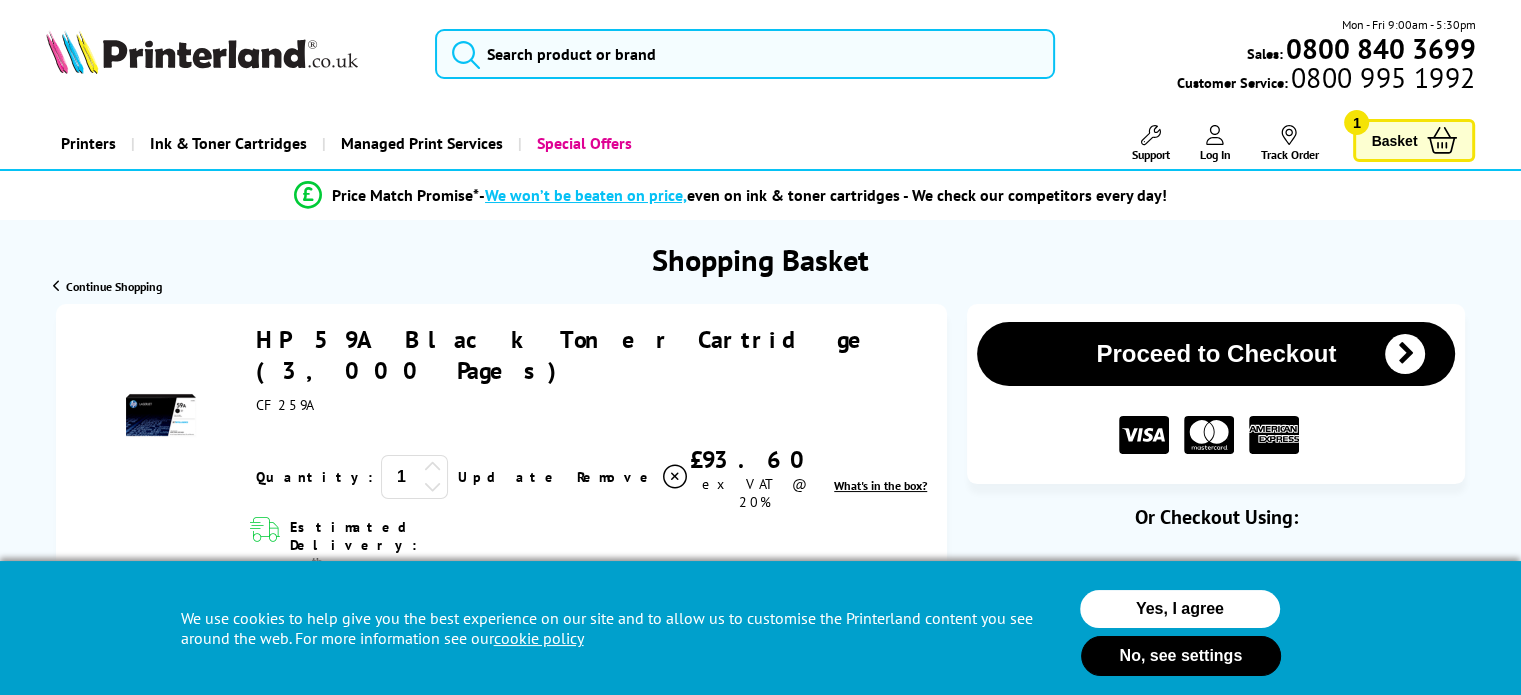 click on "Update" at bounding box center (509, 477) 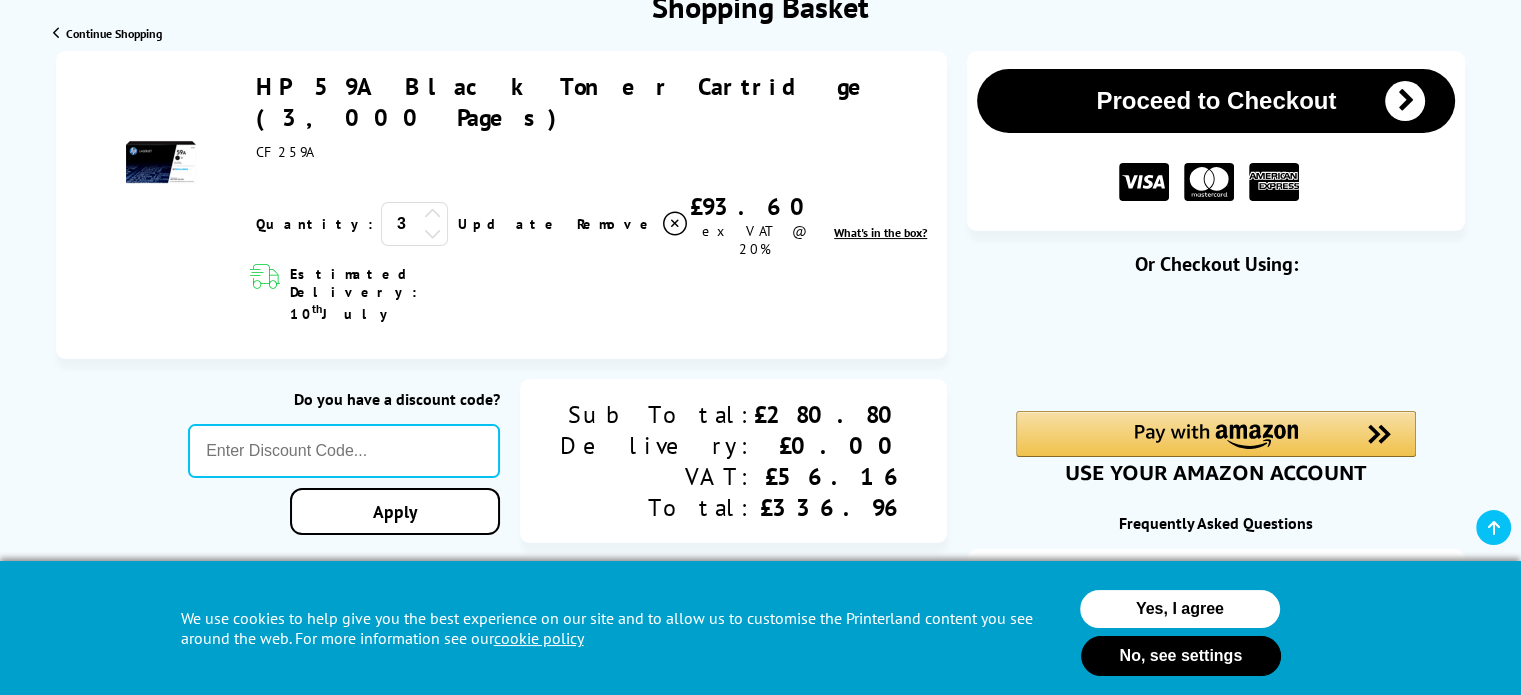 scroll, scrollTop: 260, scrollLeft: 0, axis: vertical 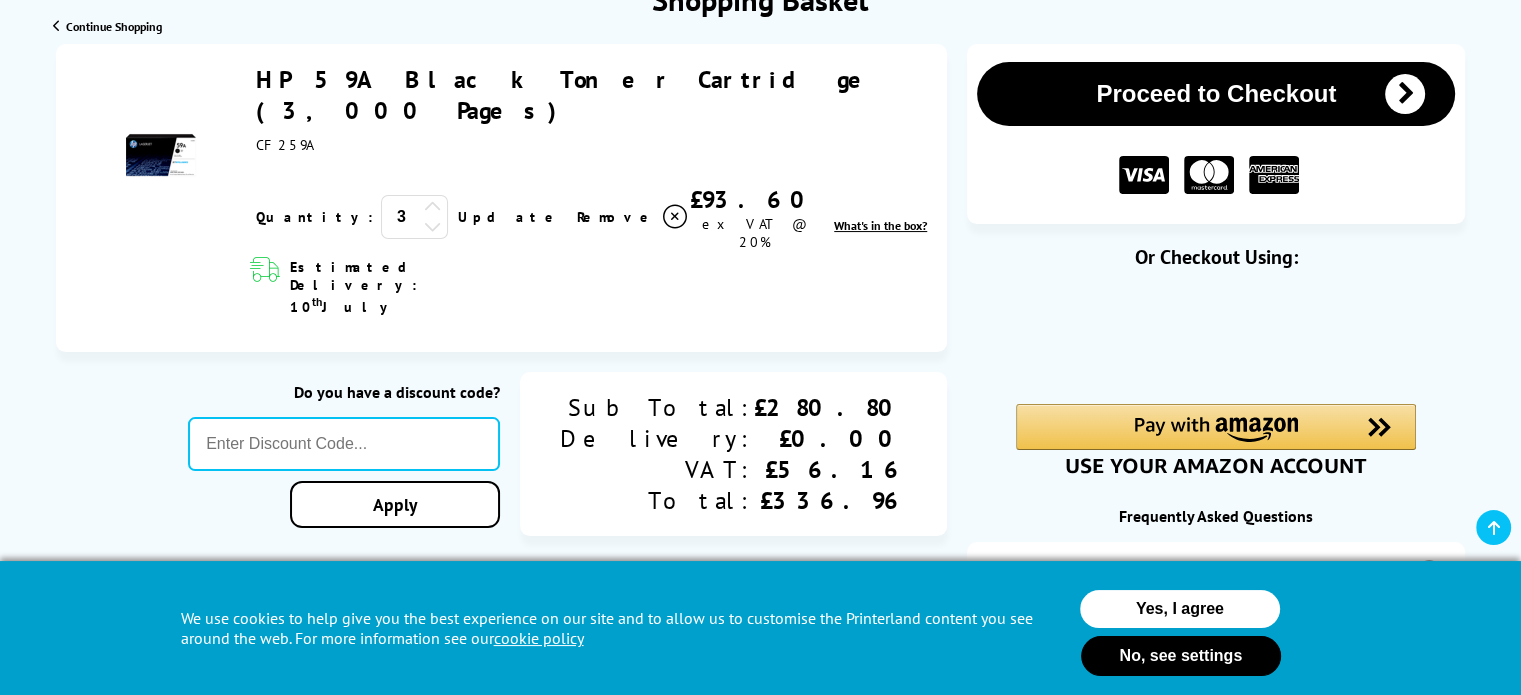 click on "Proceed to Checkout" at bounding box center [1216, 94] 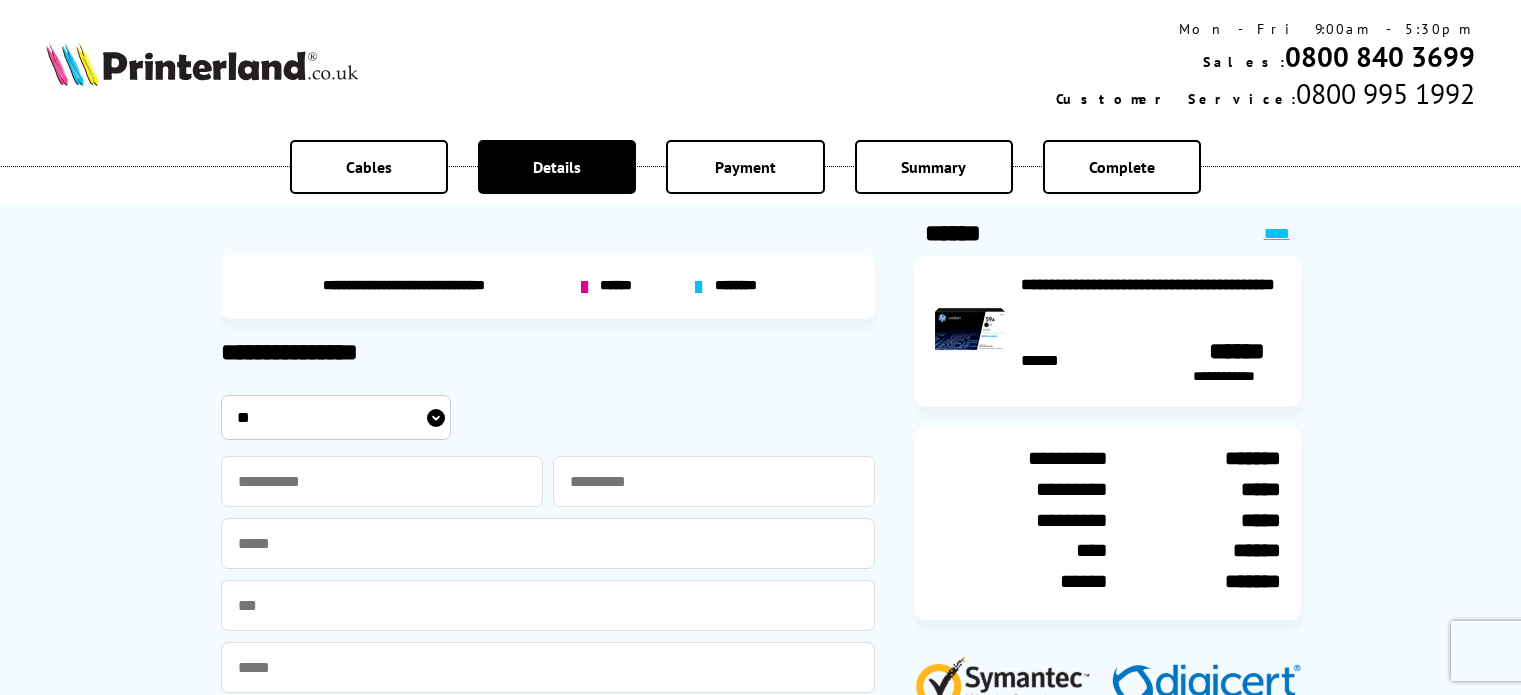 scroll, scrollTop: 0, scrollLeft: 0, axis: both 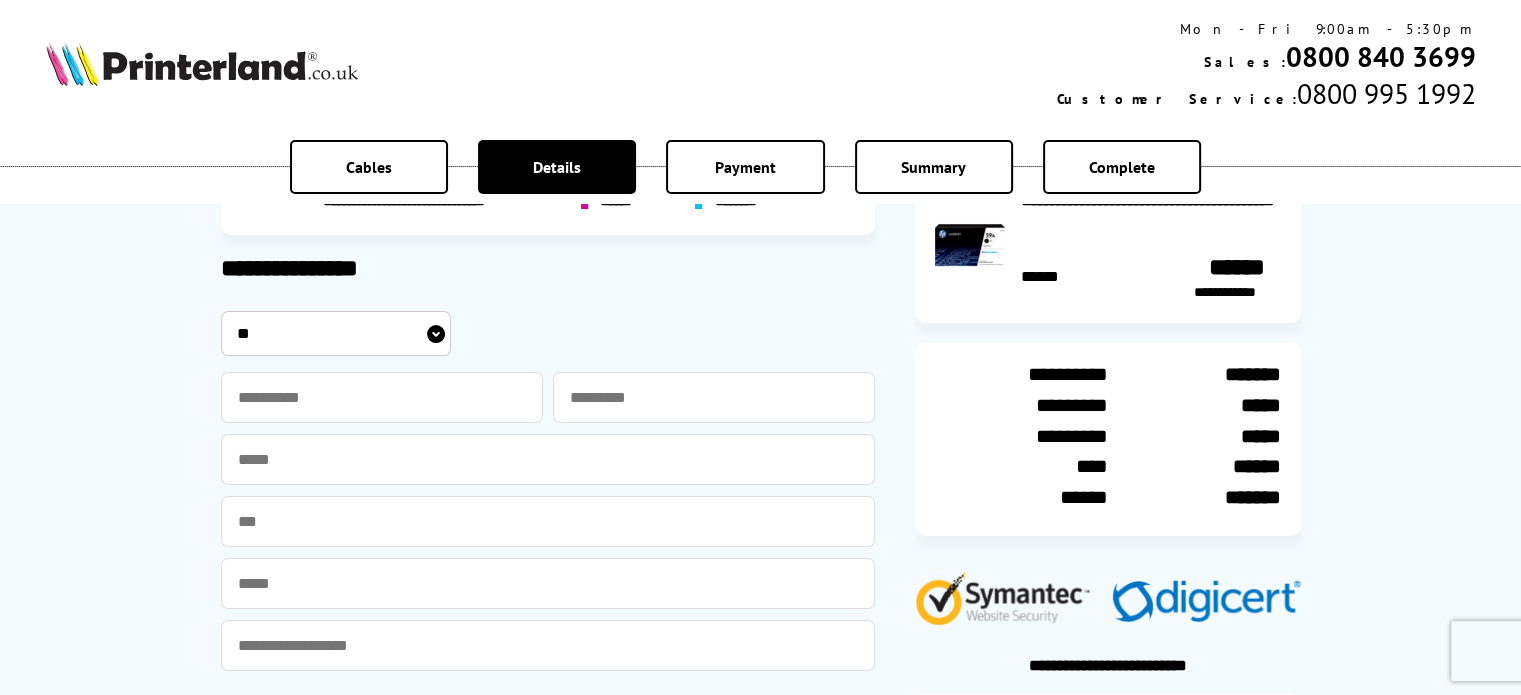 click on "**
***
****
**" at bounding box center [336, 333] 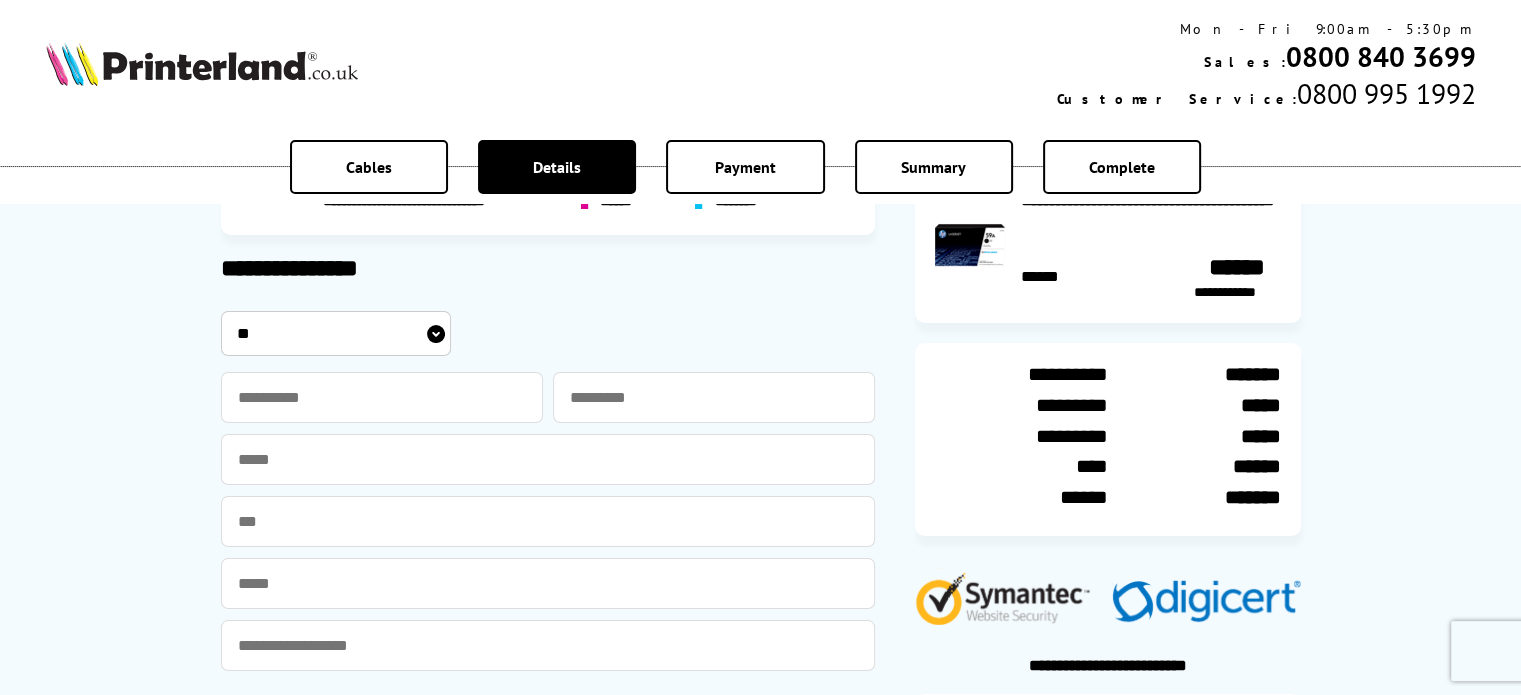 click on "**
***
****
**" at bounding box center [466, 333] 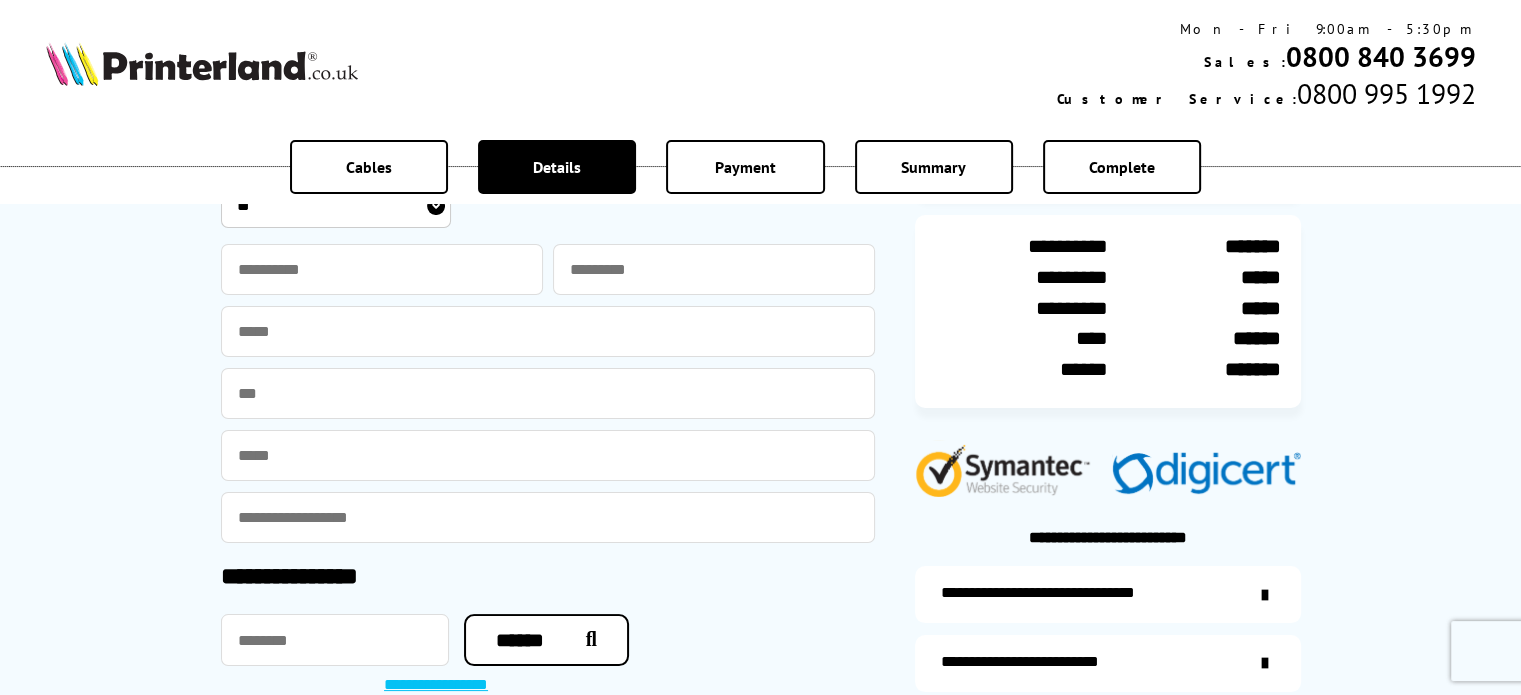 scroll, scrollTop: 208, scrollLeft: 0, axis: vertical 